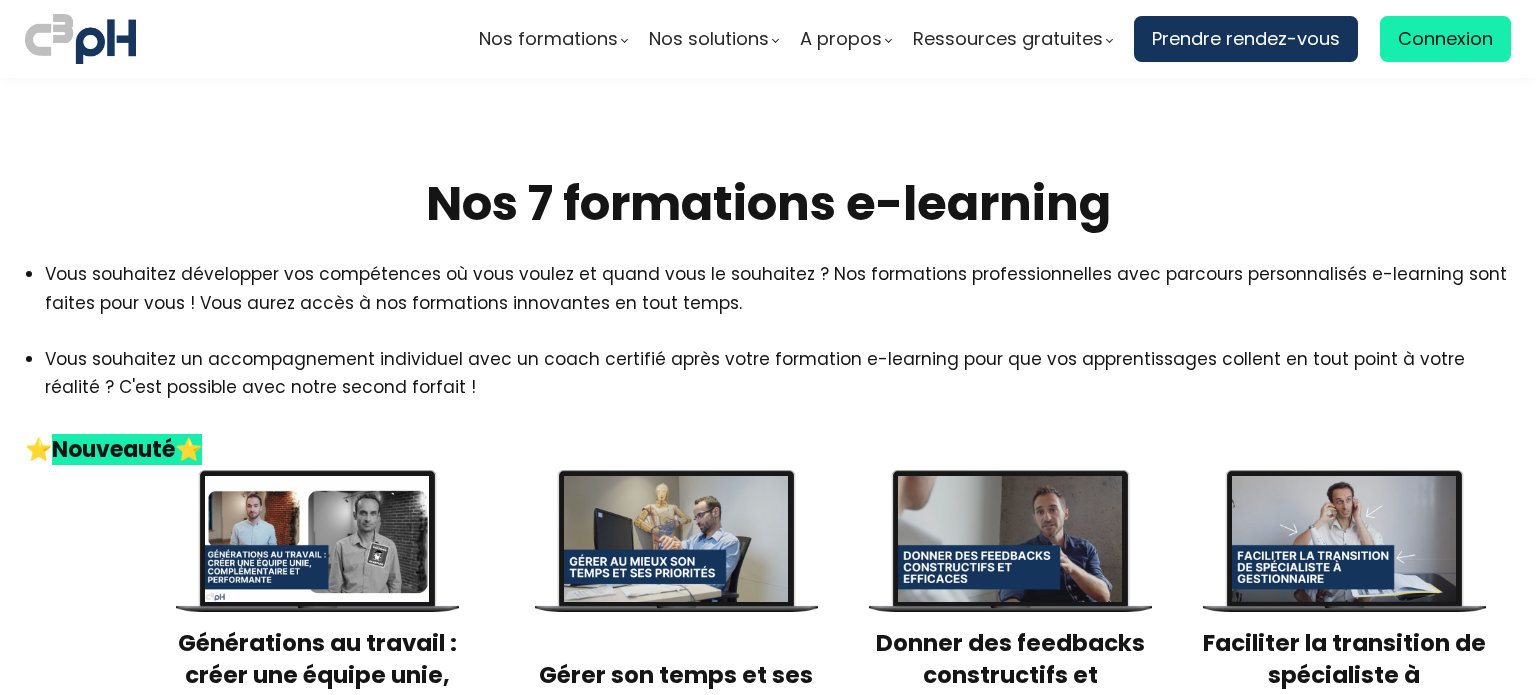 scroll, scrollTop: 0, scrollLeft: 0, axis: both 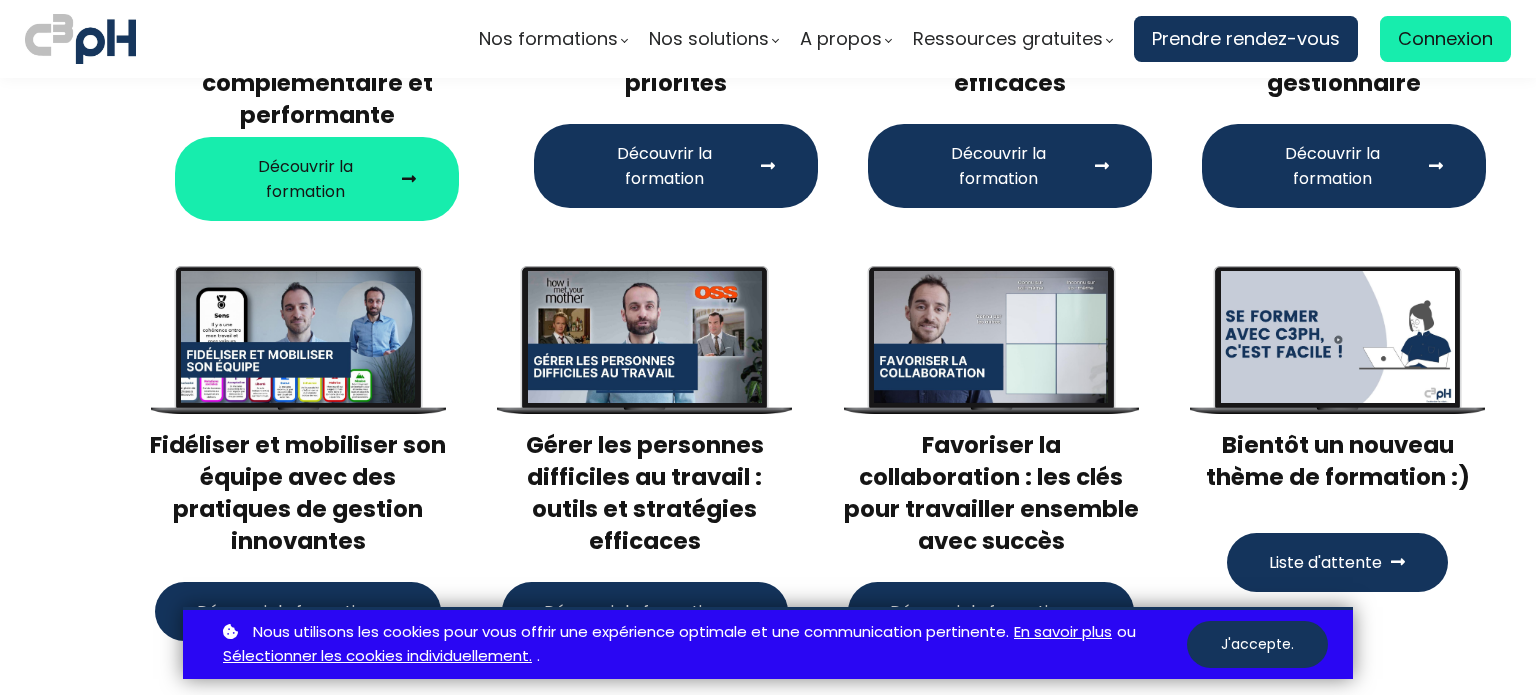 click on "Découvrir la formation" at bounding box center (298, 611) 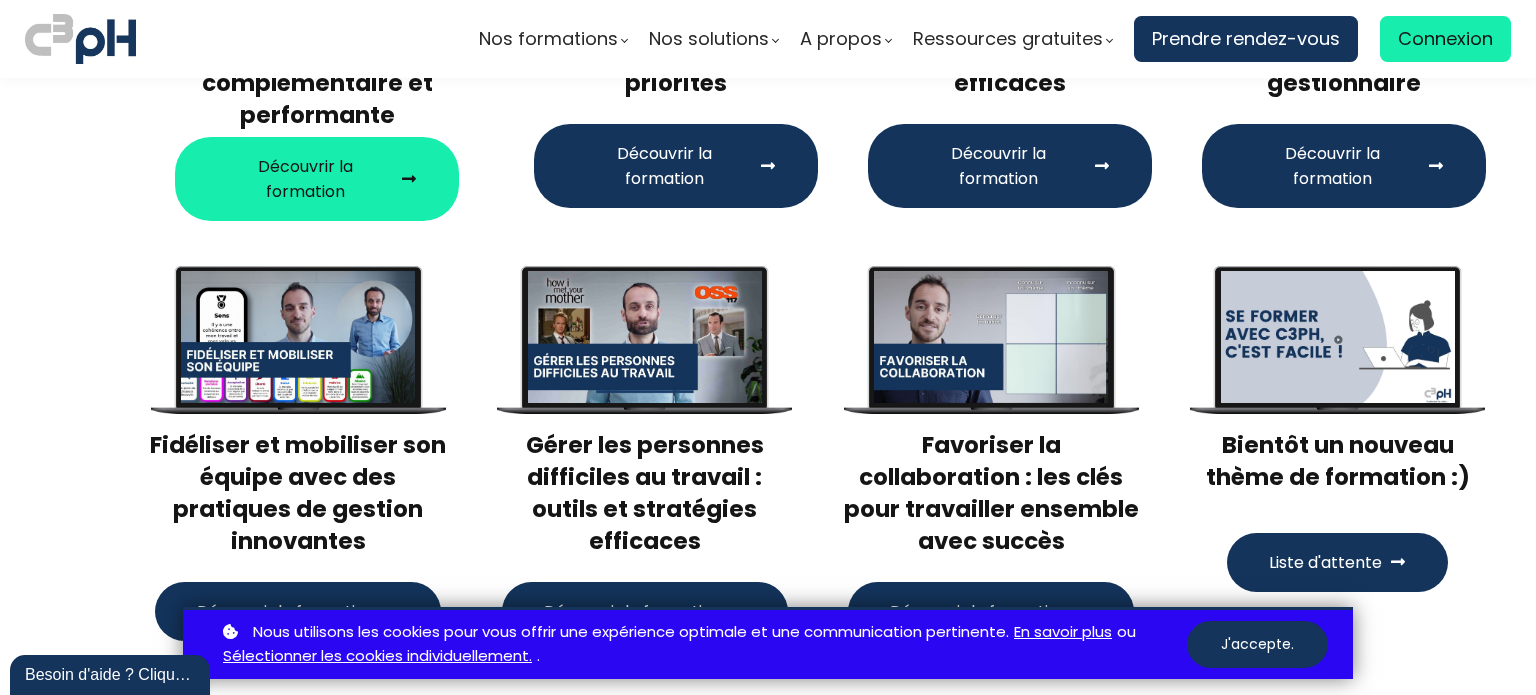scroll, scrollTop: 0, scrollLeft: 0, axis: both 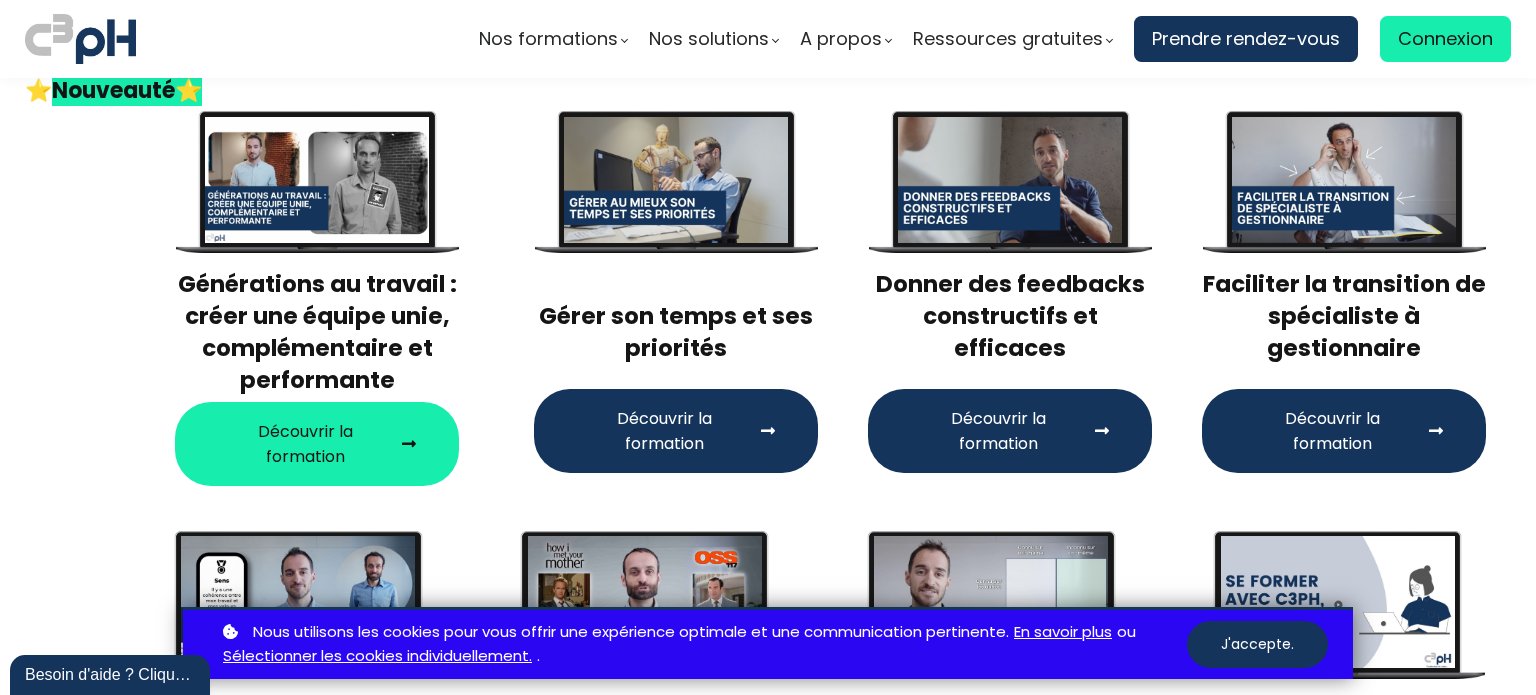 click on "Découvrir la formation" at bounding box center [305, 444] 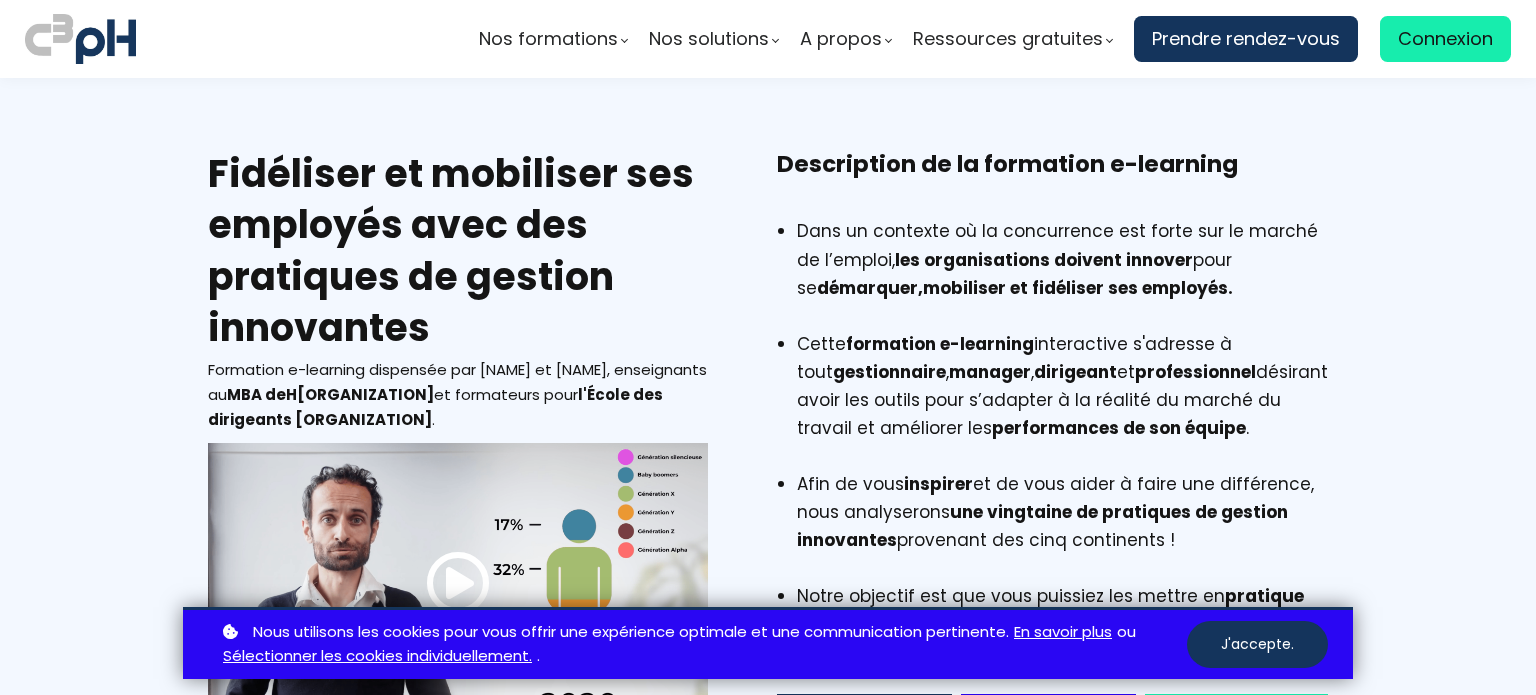 scroll, scrollTop: 0, scrollLeft: 0, axis: both 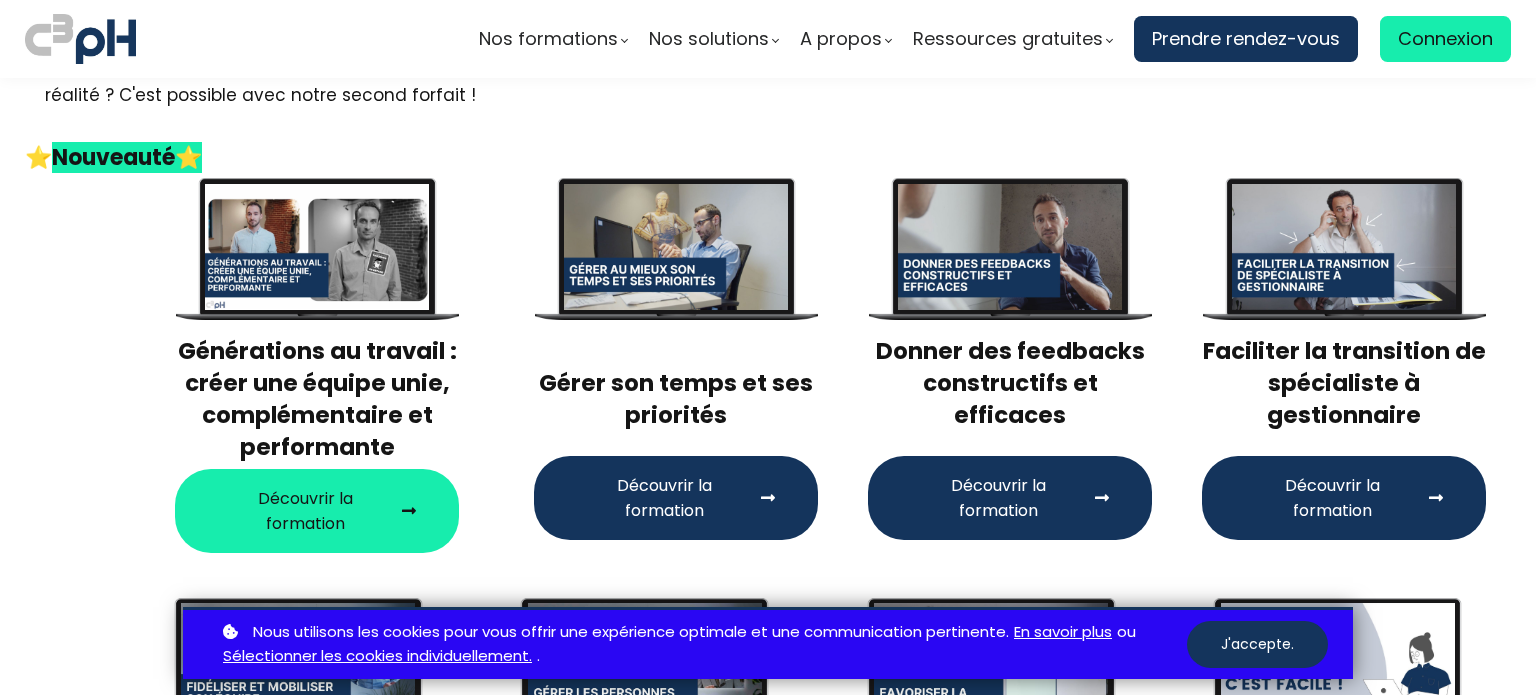 click on "Découvrir la formation" at bounding box center [1332, 498] 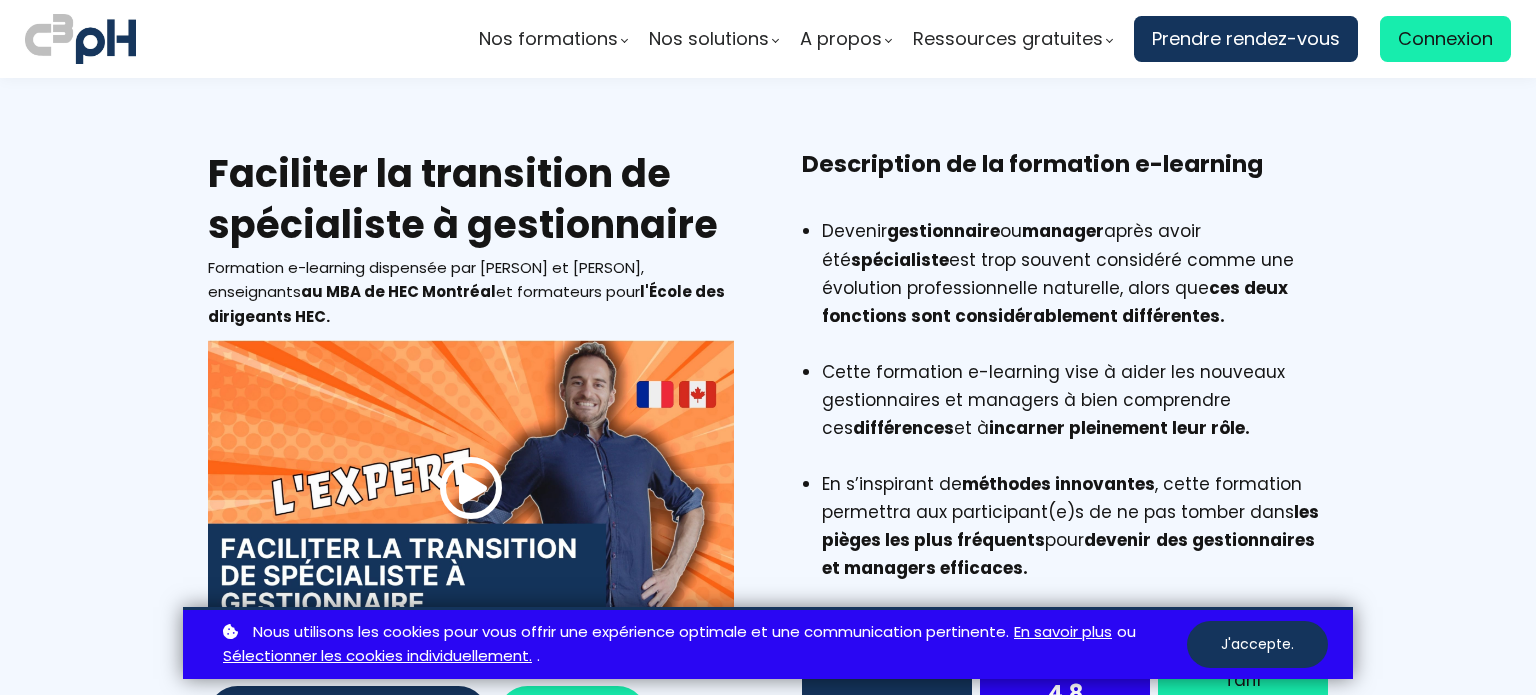 scroll, scrollTop: 0, scrollLeft: 0, axis: both 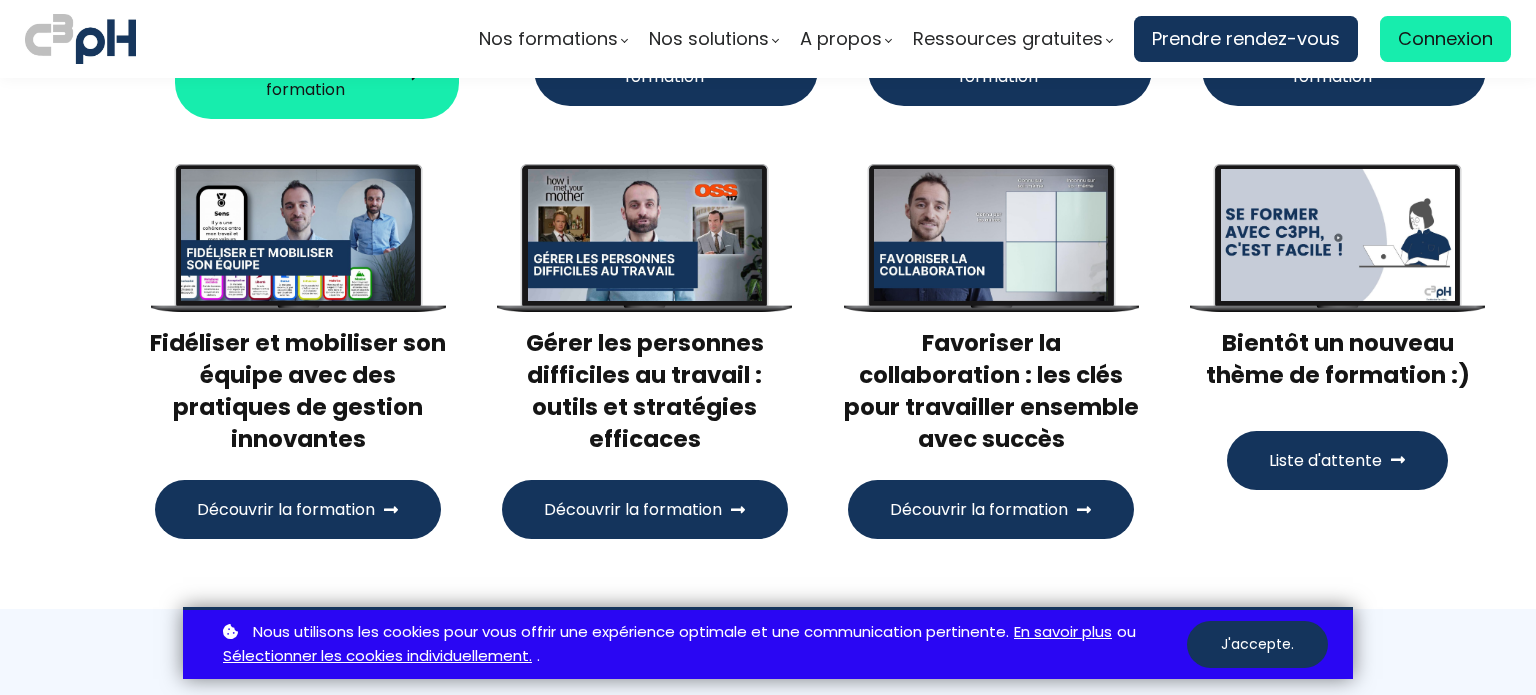 click on "Découvrir la formation" at bounding box center (633, 509) 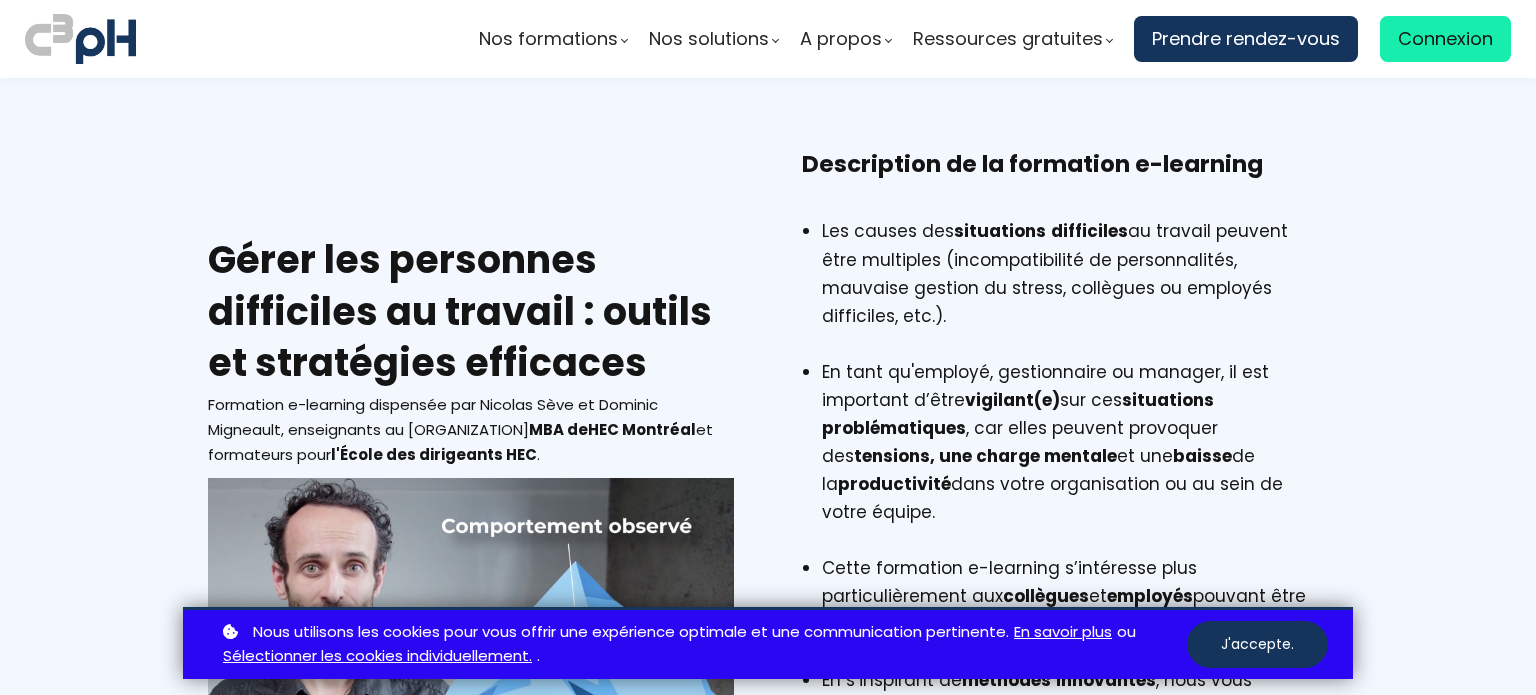 scroll, scrollTop: 0, scrollLeft: 0, axis: both 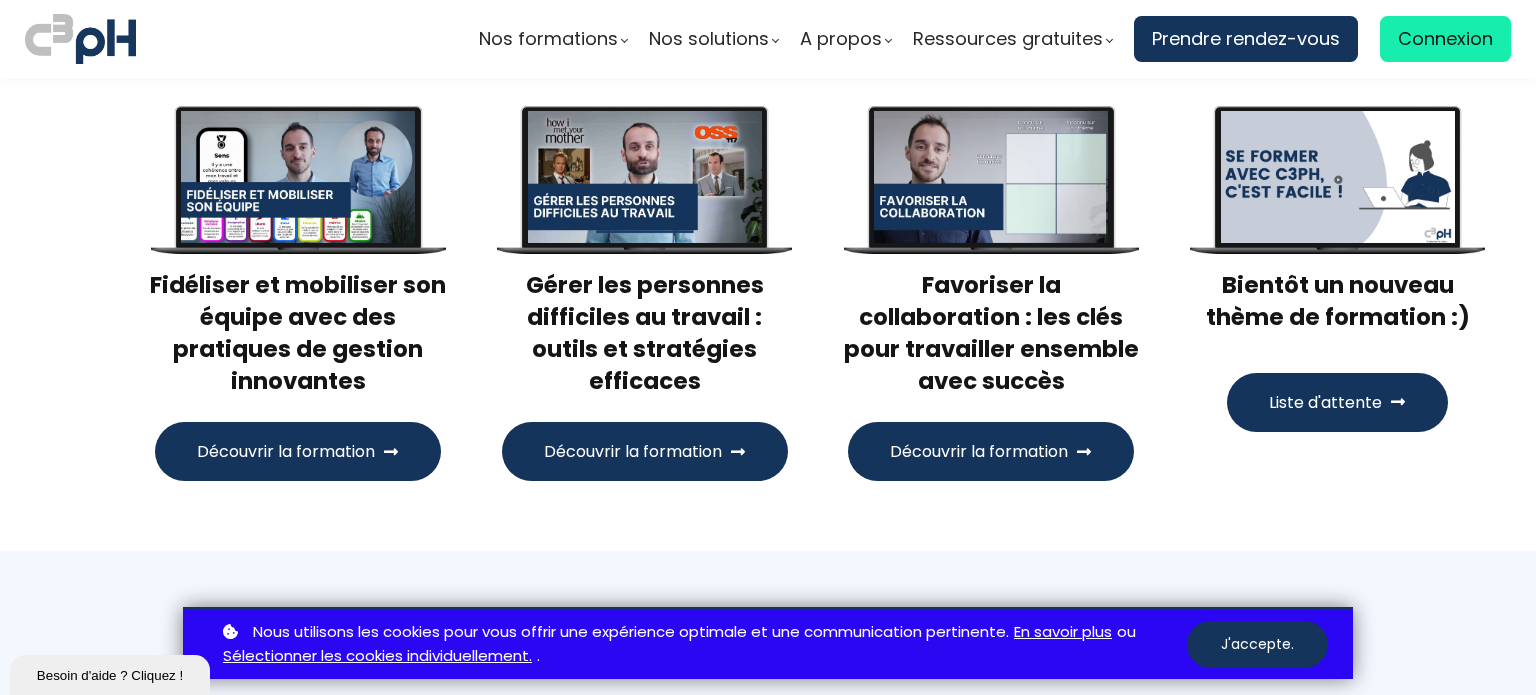 click on "Découvrir la formation" at bounding box center [979, 451] 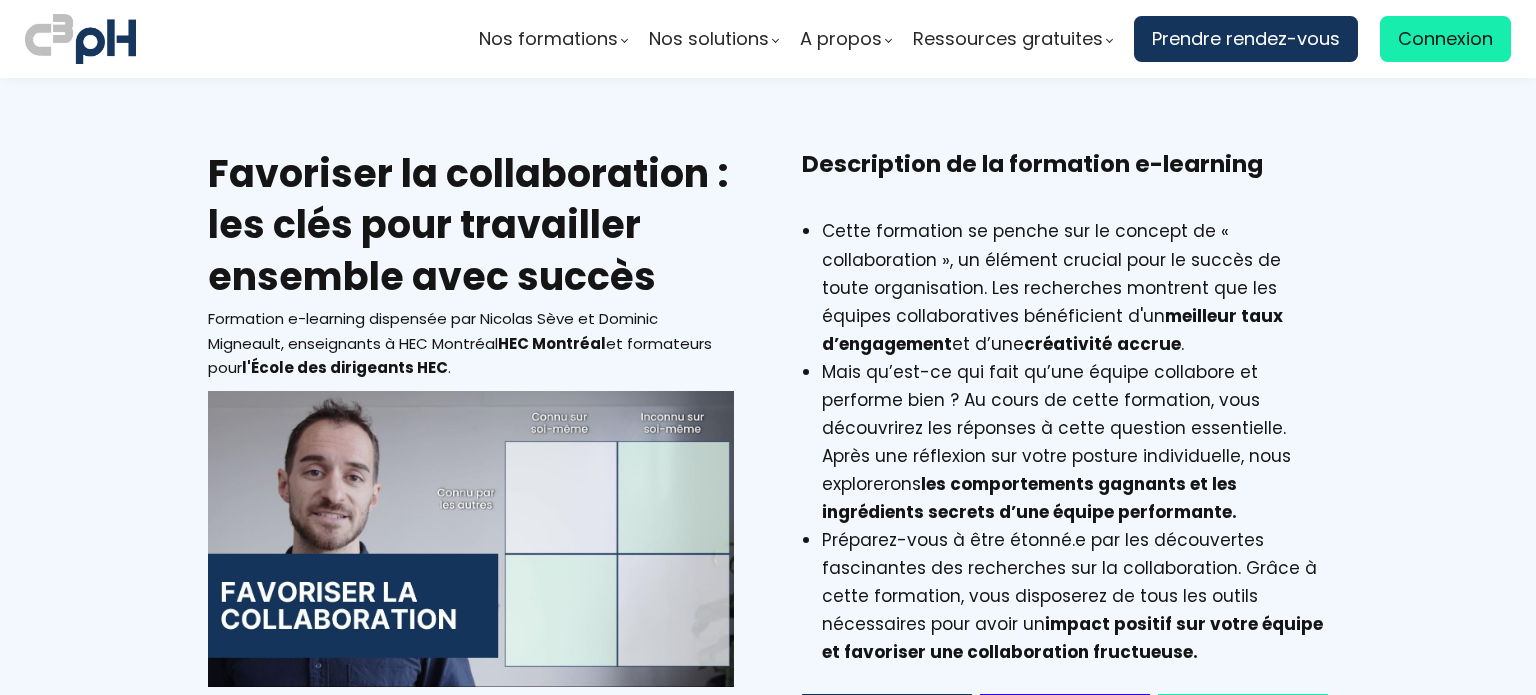 scroll, scrollTop: 0, scrollLeft: 0, axis: both 